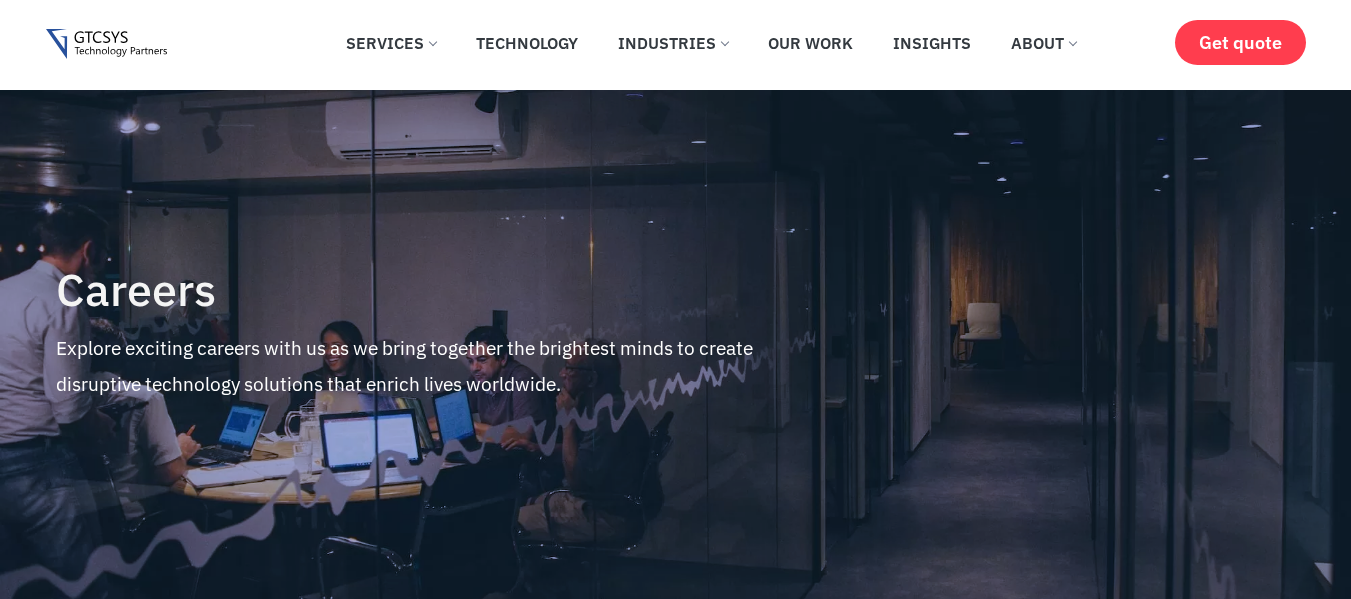scroll, scrollTop: 0, scrollLeft: 0, axis: both 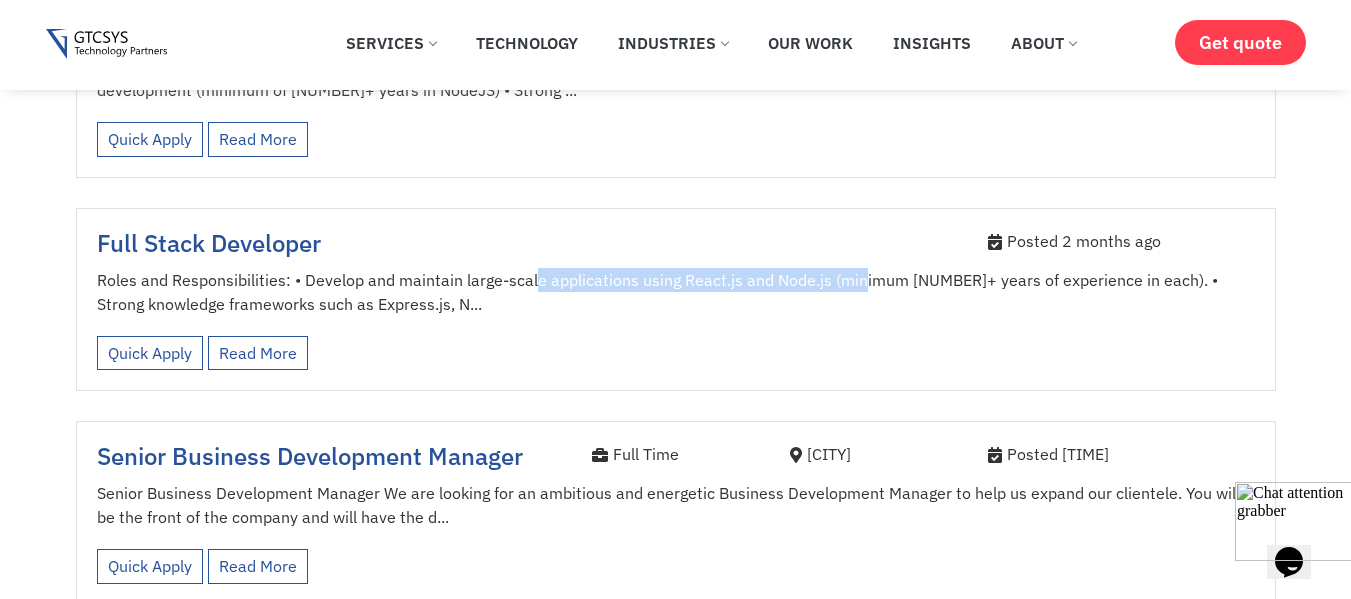 drag, startPoint x: 565, startPoint y: 286, endPoint x: 861, endPoint y: 275, distance: 296.2043 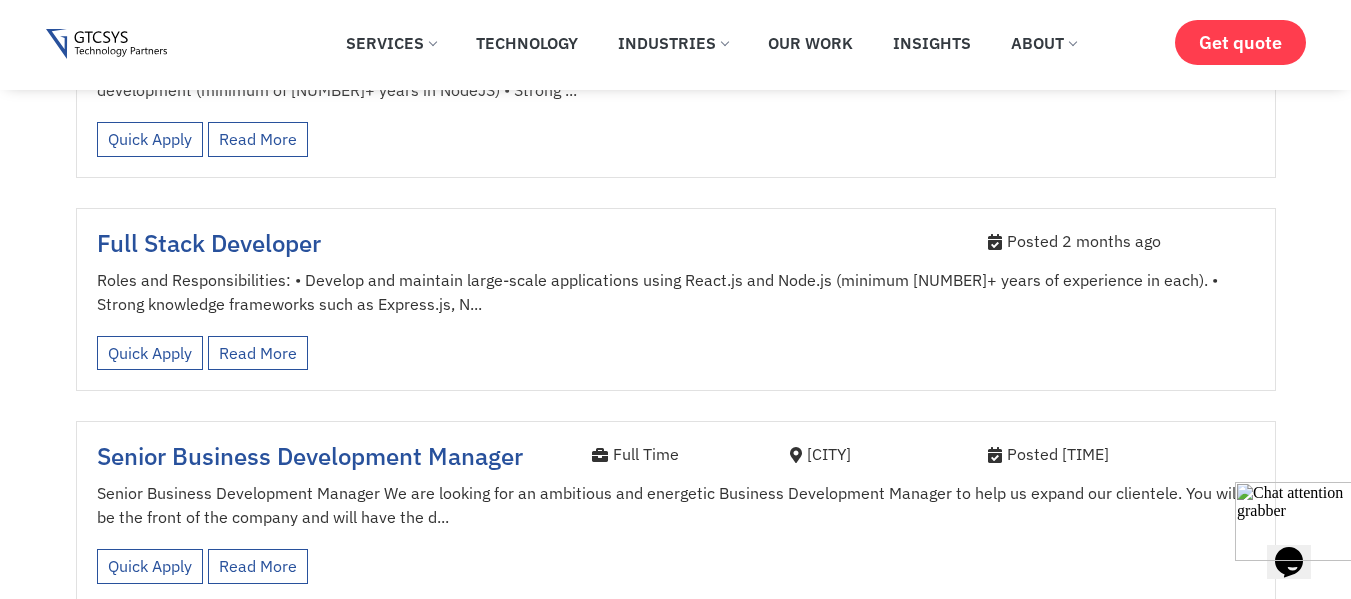 click on "Roles and Responsibilities: • Develop and maintain large-scale applications using React.js and Node.js (minimum 4+ years of experience in each). • Strong knowledge frameworks such as Express.js, N..." at bounding box center [676, 292] 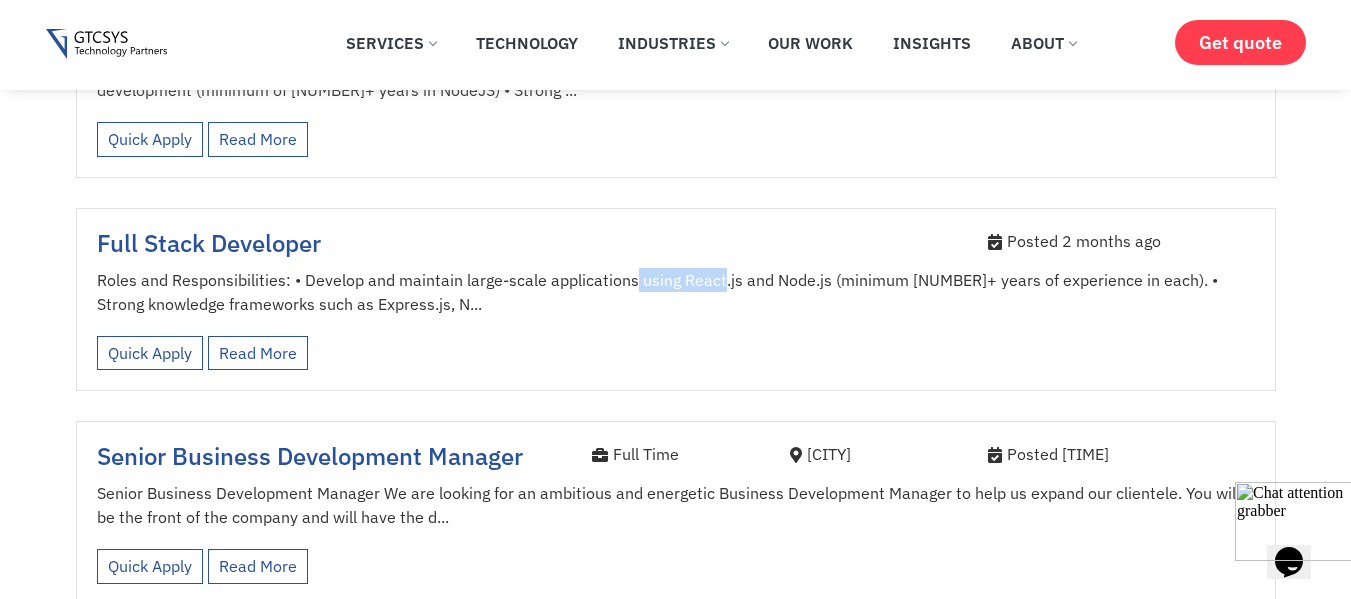 drag, startPoint x: 632, startPoint y: 281, endPoint x: 722, endPoint y: 278, distance: 90.04999 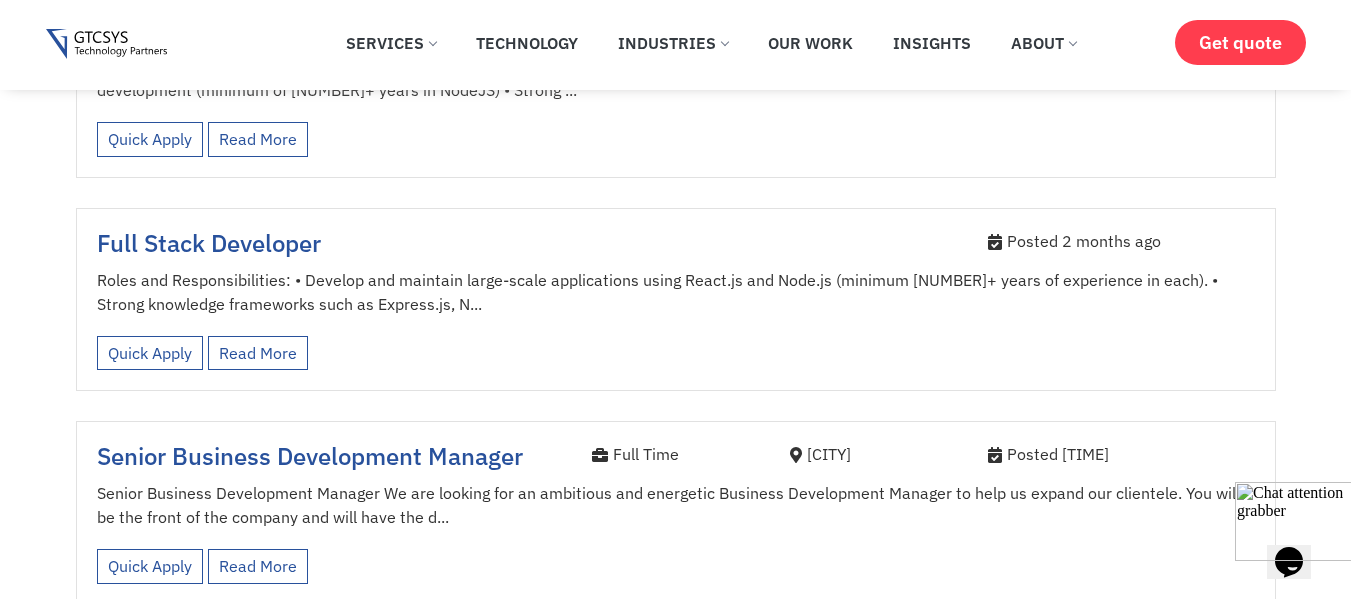 click on "Roles and Responsibilities: • Develop and maintain large-scale applications using React.js and Node.js (minimum 4+ years of experience in each). • Strong knowledge frameworks such as Express.js, N..." at bounding box center (676, 292) 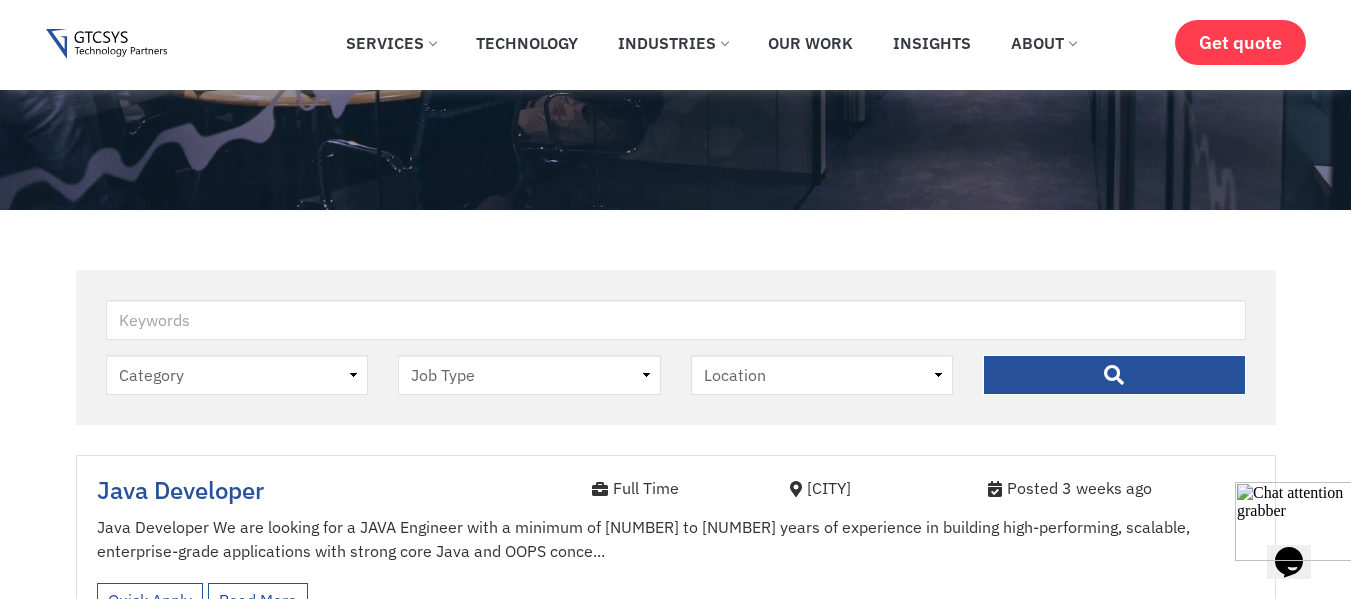 scroll, scrollTop: 400, scrollLeft: 0, axis: vertical 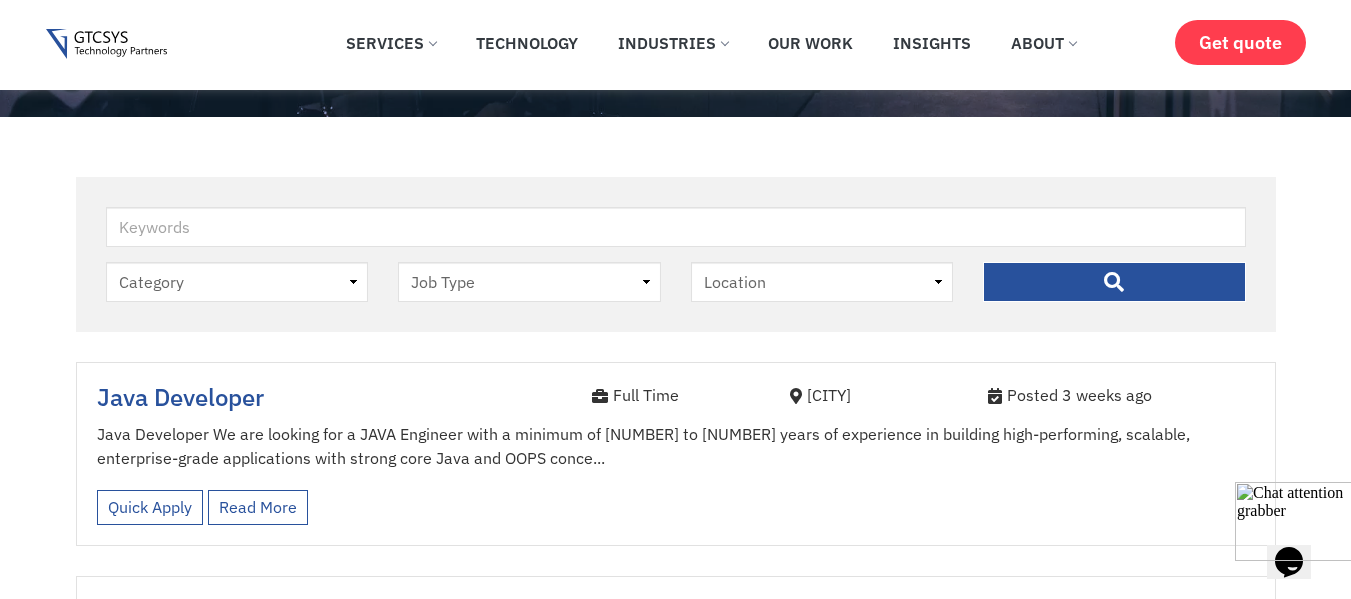 click on "Java Developer" at bounding box center [180, 397] 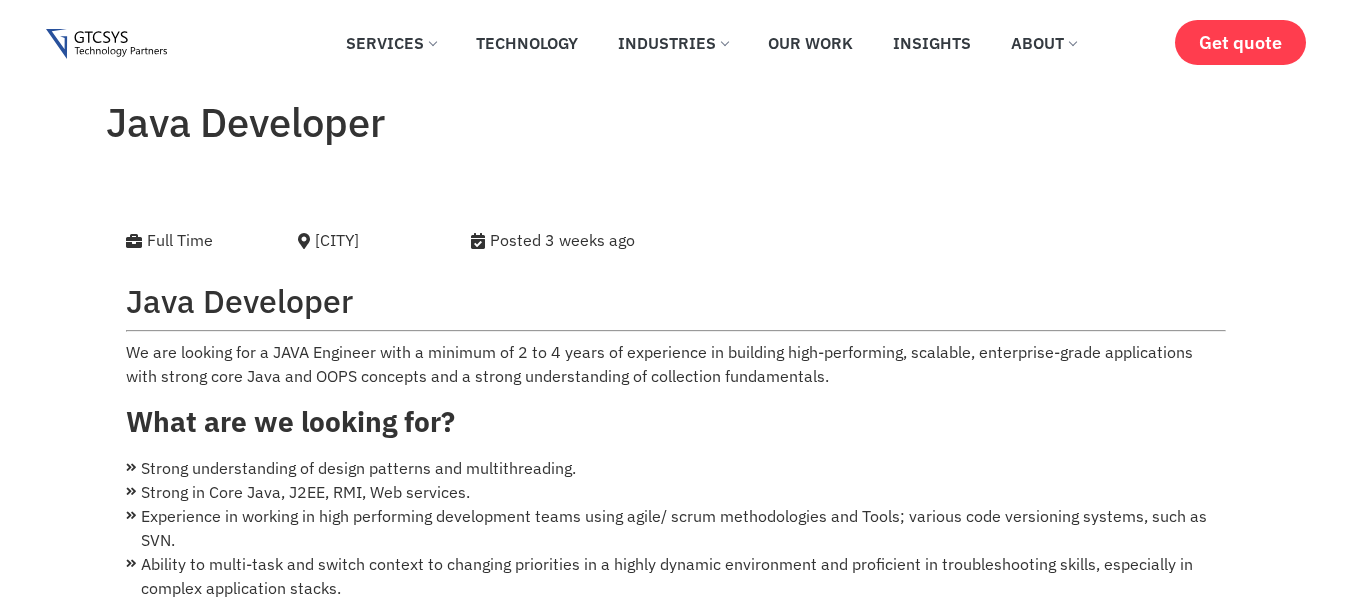 scroll, scrollTop: 0, scrollLeft: 0, axis: both 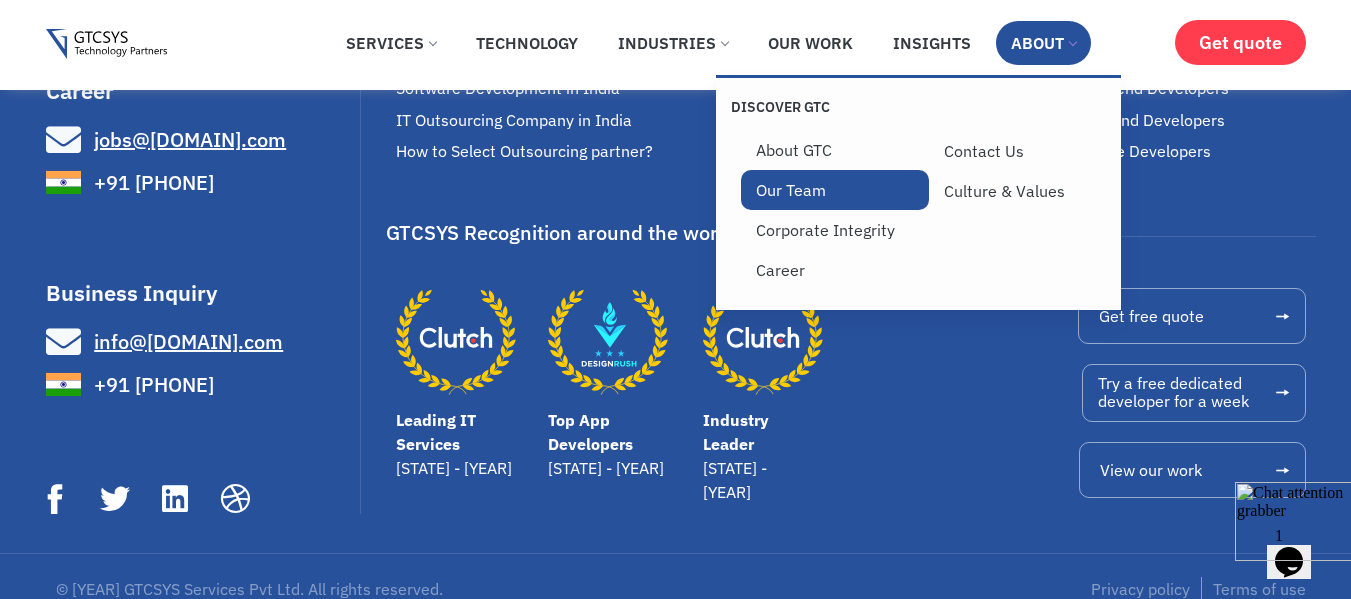 click on "Our Team" at bounding box center (835, 190) 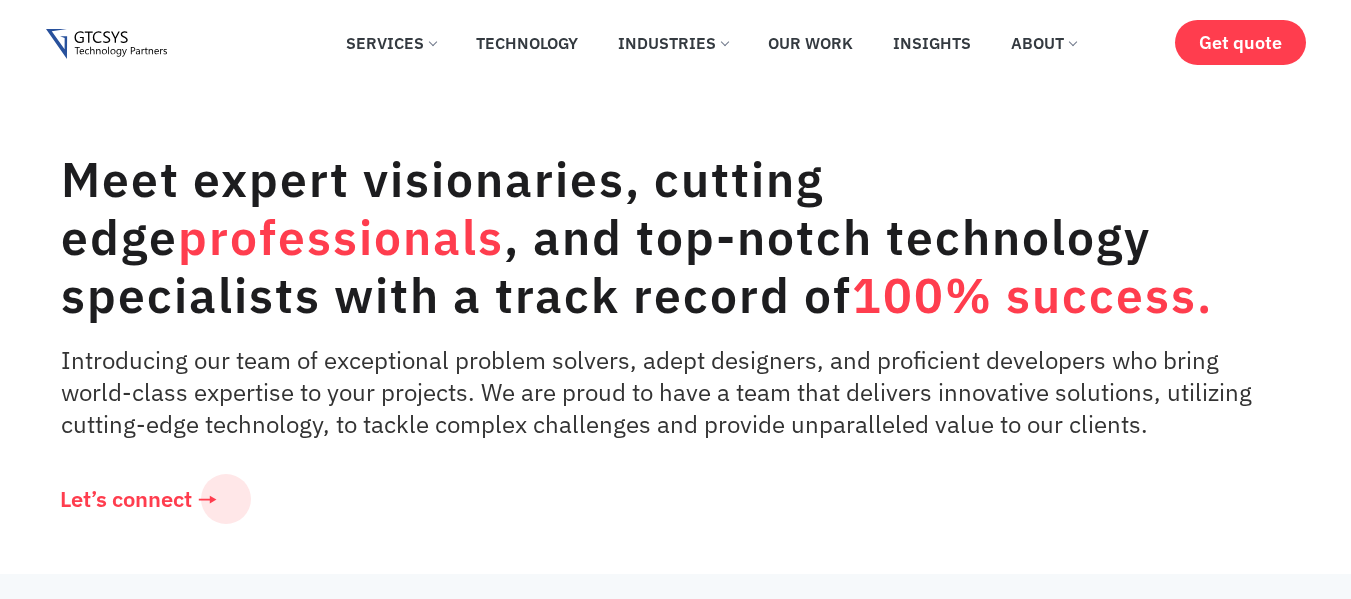 scroll, scrollTop: 0, scrollLeft: 0, axis: both 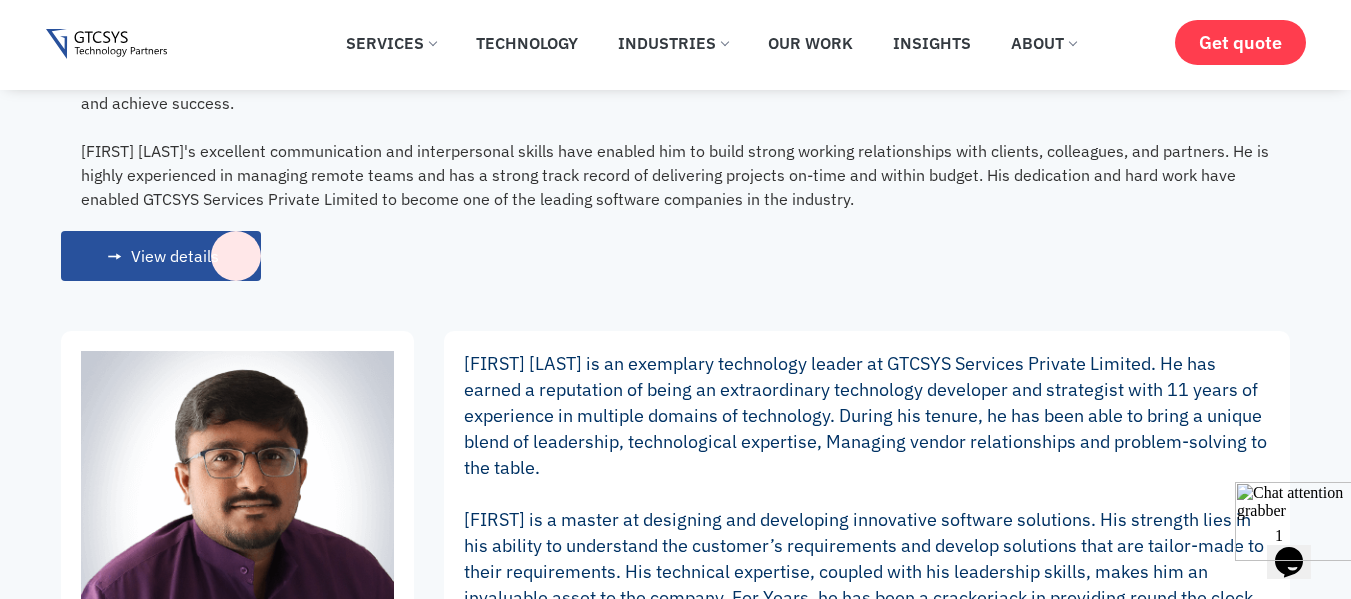 click on "View details" at bounding box center [548, 838] 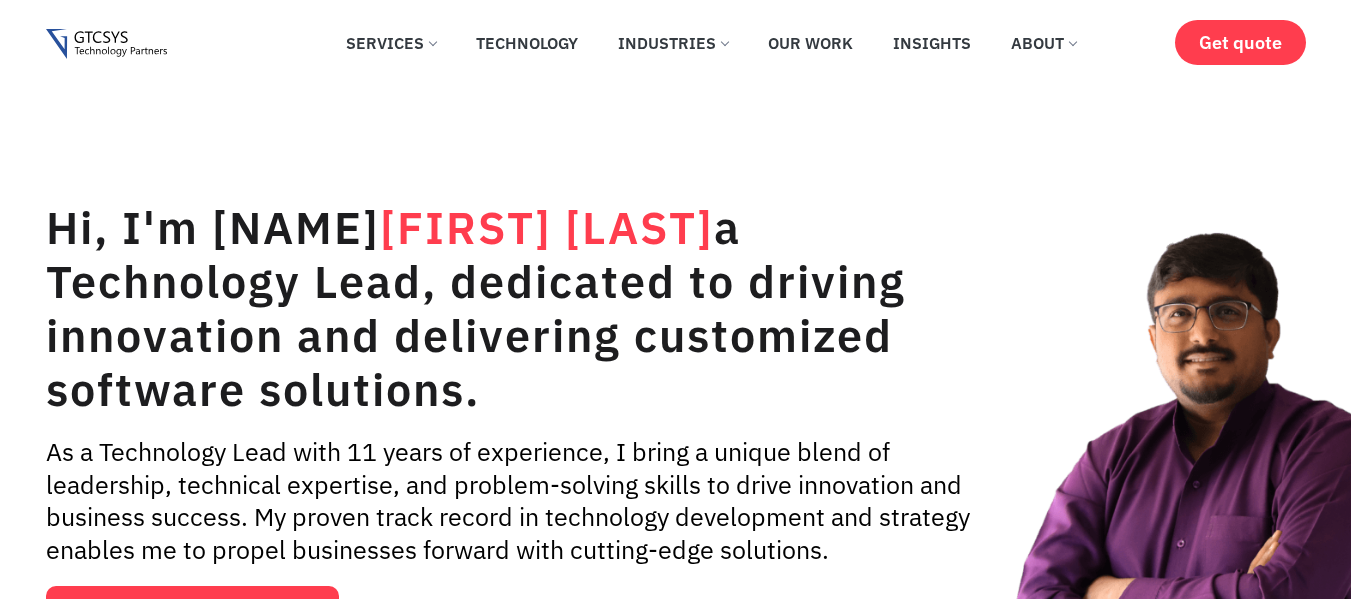 scroll, scrollTop: 100, scrollLeft: 0, axis: vertical 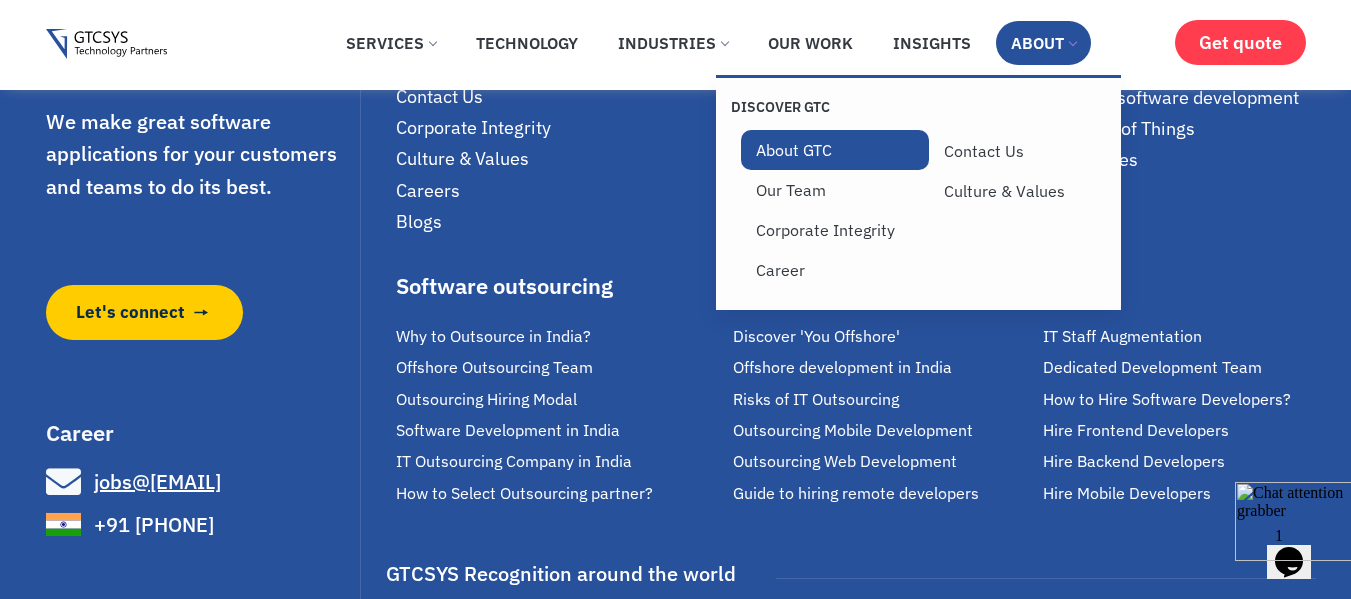 click on "About GTC" at bounding box center (835, 150) 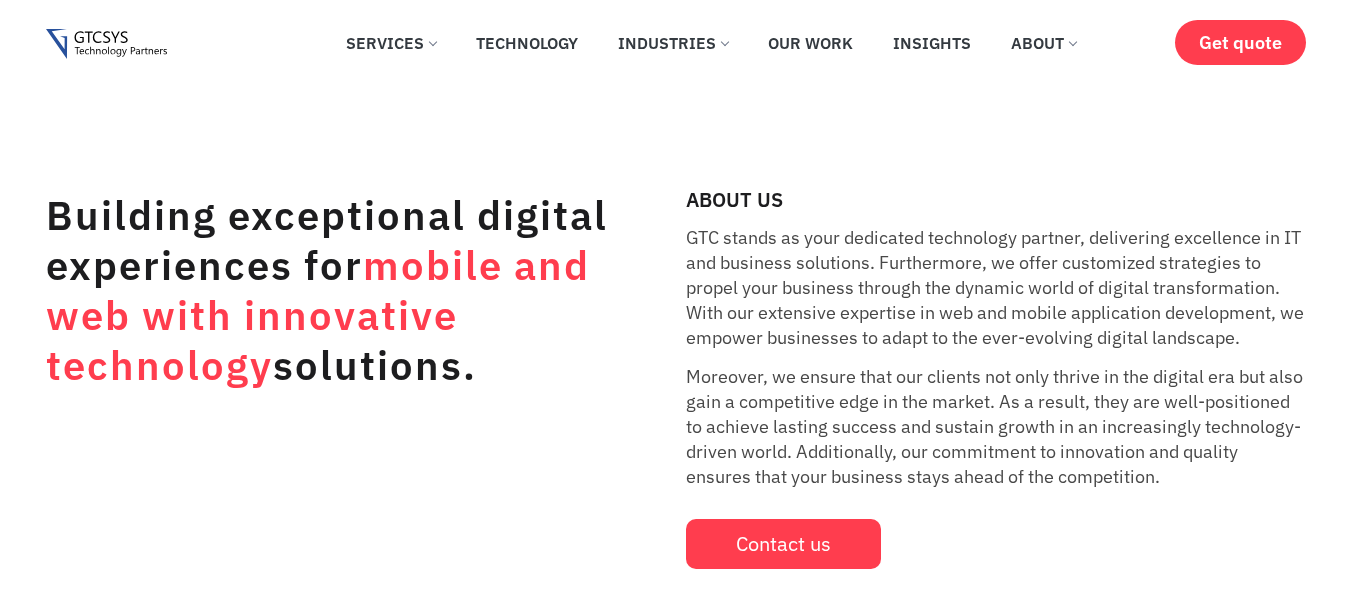 scroll, scrollTop: 500, scrollLeft: 0, axis: vertical 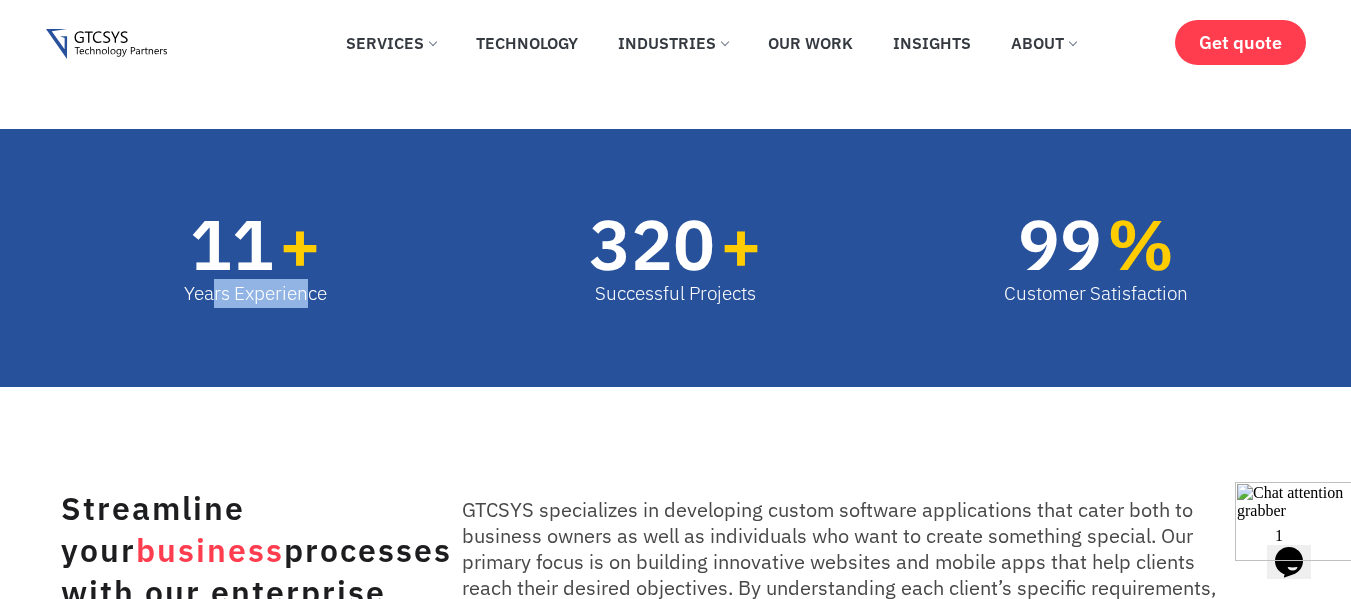 drag, startPoint x: 212, startPoint y: 290, endPoint x: 310, endPoint y: 293, distance: 98.045906 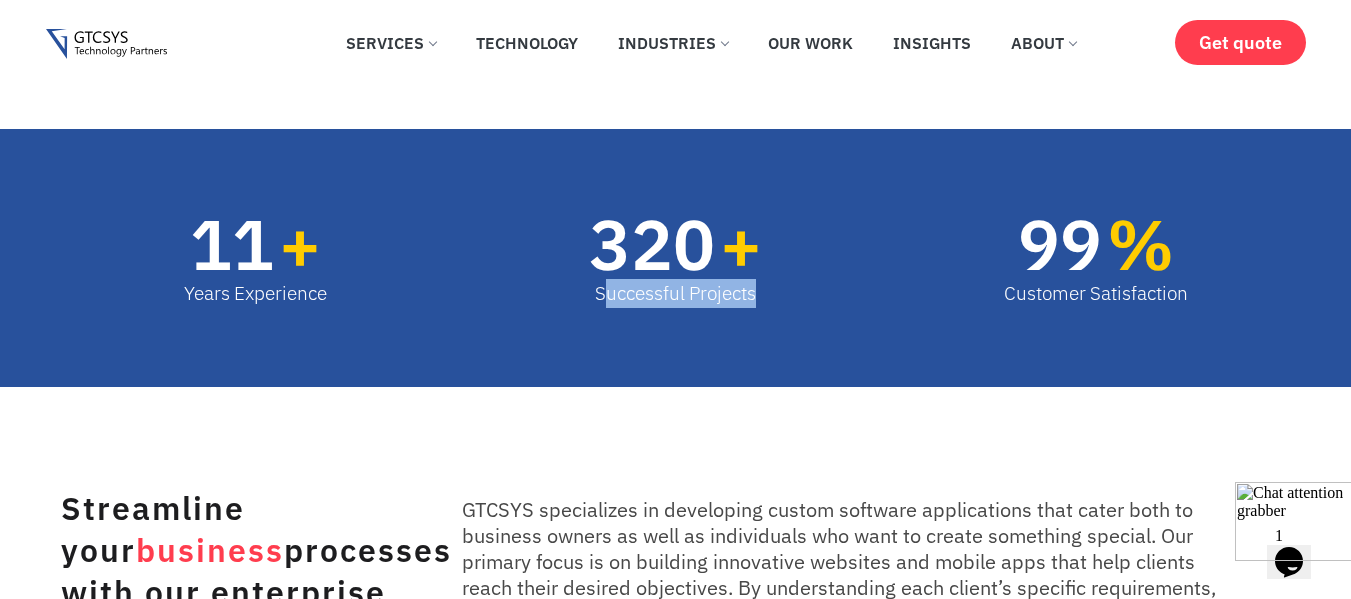 drag, startPoint x: 602, startPoint y: 299, endPoint x: 759, endPoint y: 289, distance: 157.31815 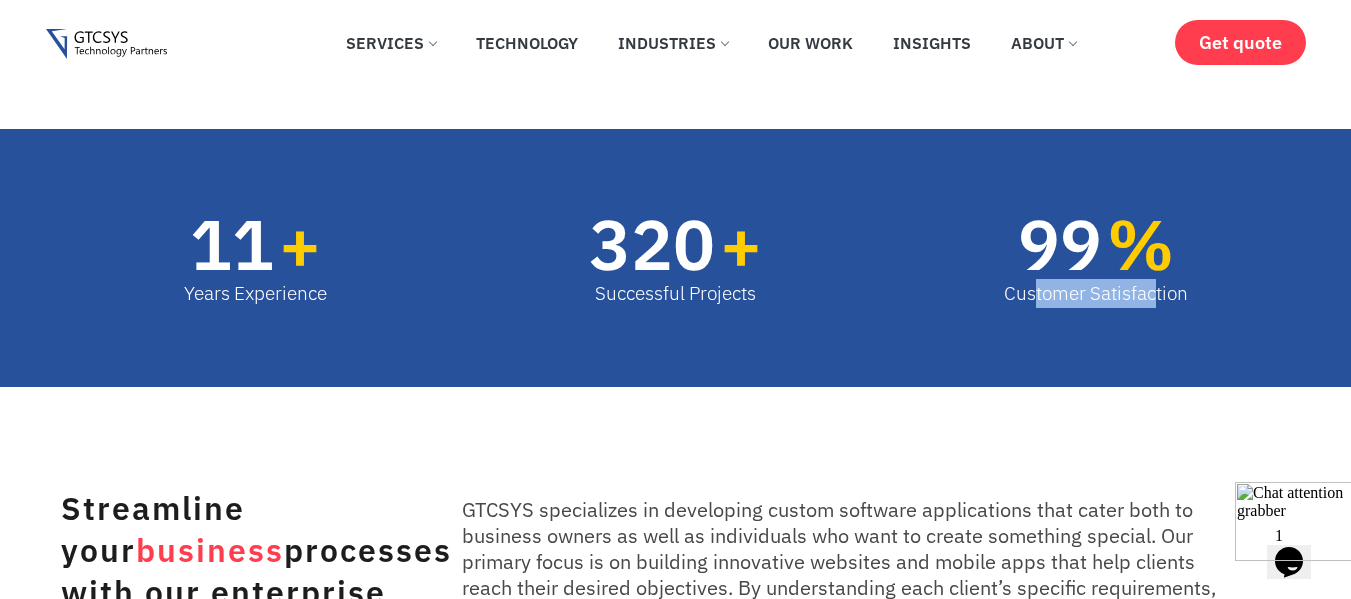 drag, startPoint x: 1034, startPoint y: 290, endPoint x: 1153, endPoint y: 290, distance: 119 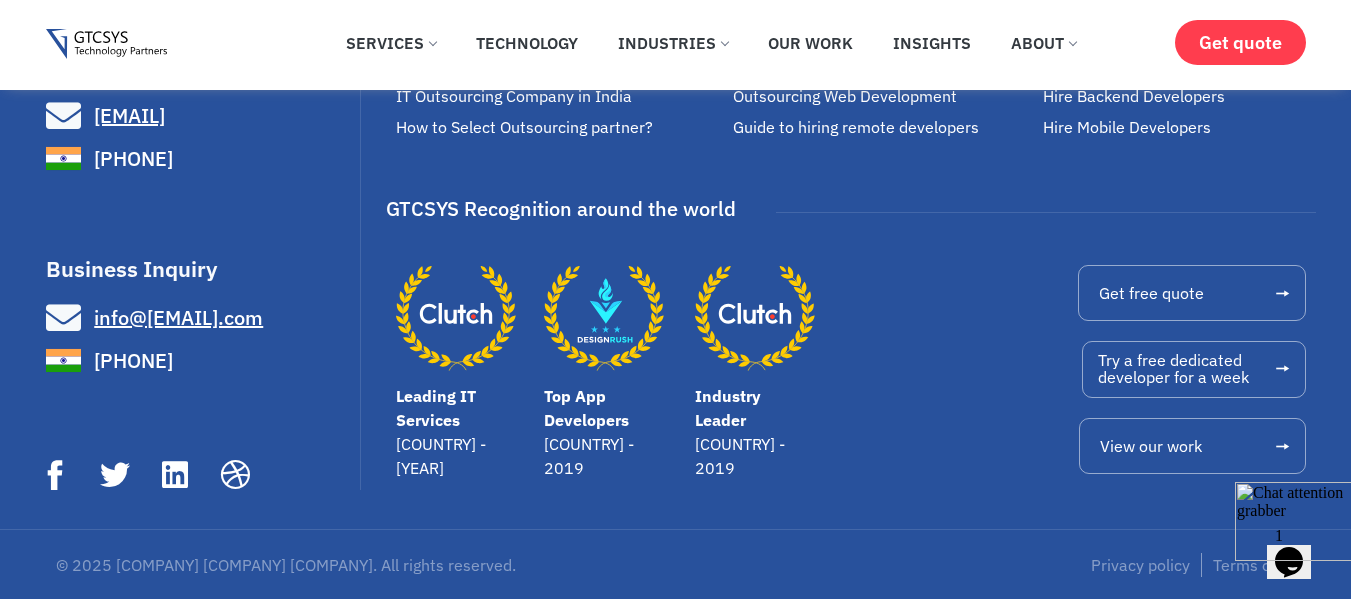 scroll, scrollTop: 7152, scrollLeft: 0, axis: vertical 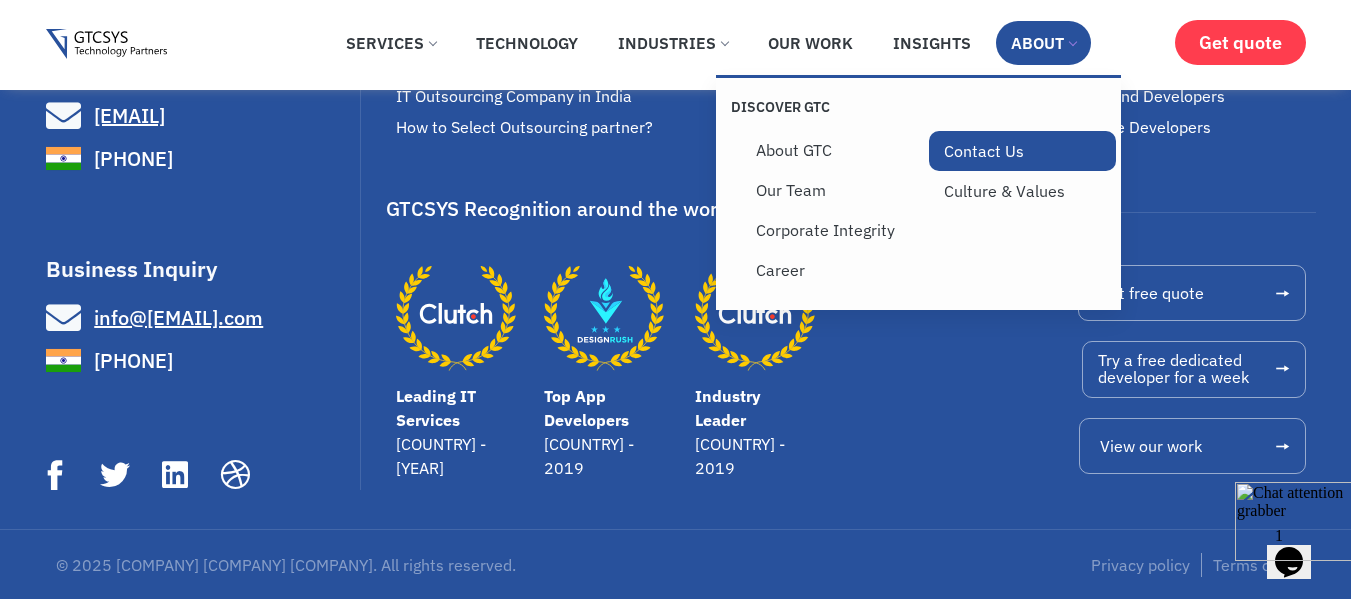 click on "Contact Us" at bounding box center (1023, 151) 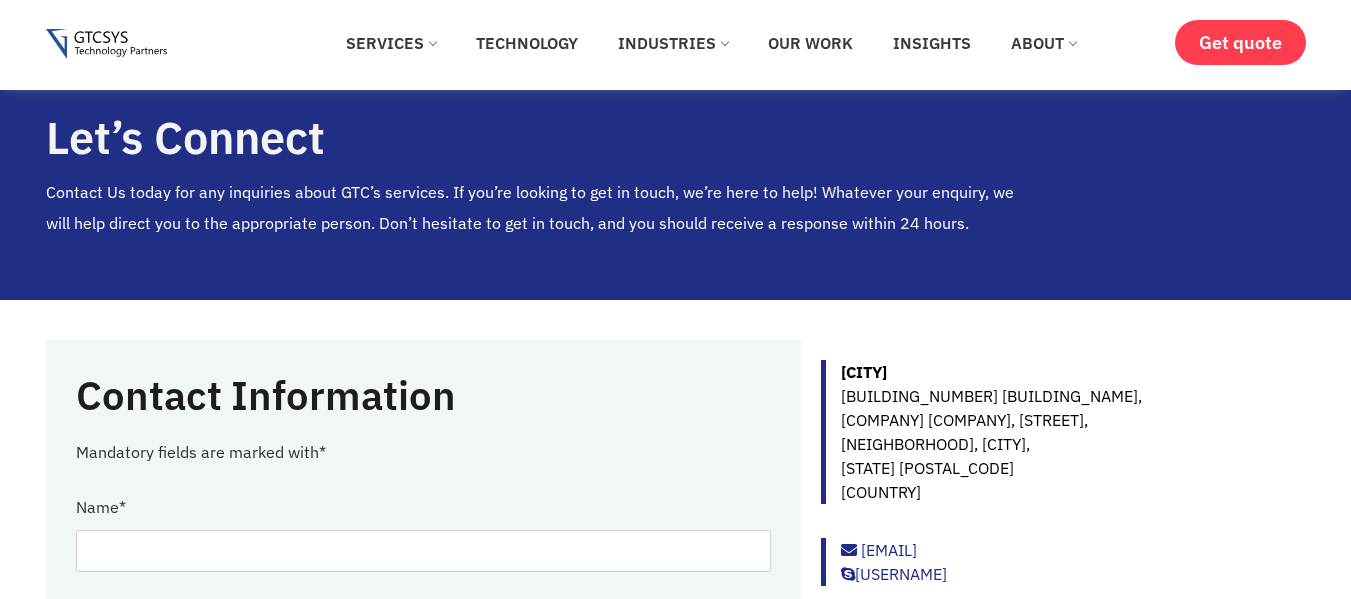 scroll, scrollTop: 200, scrollLeft: 0, axis: vertical 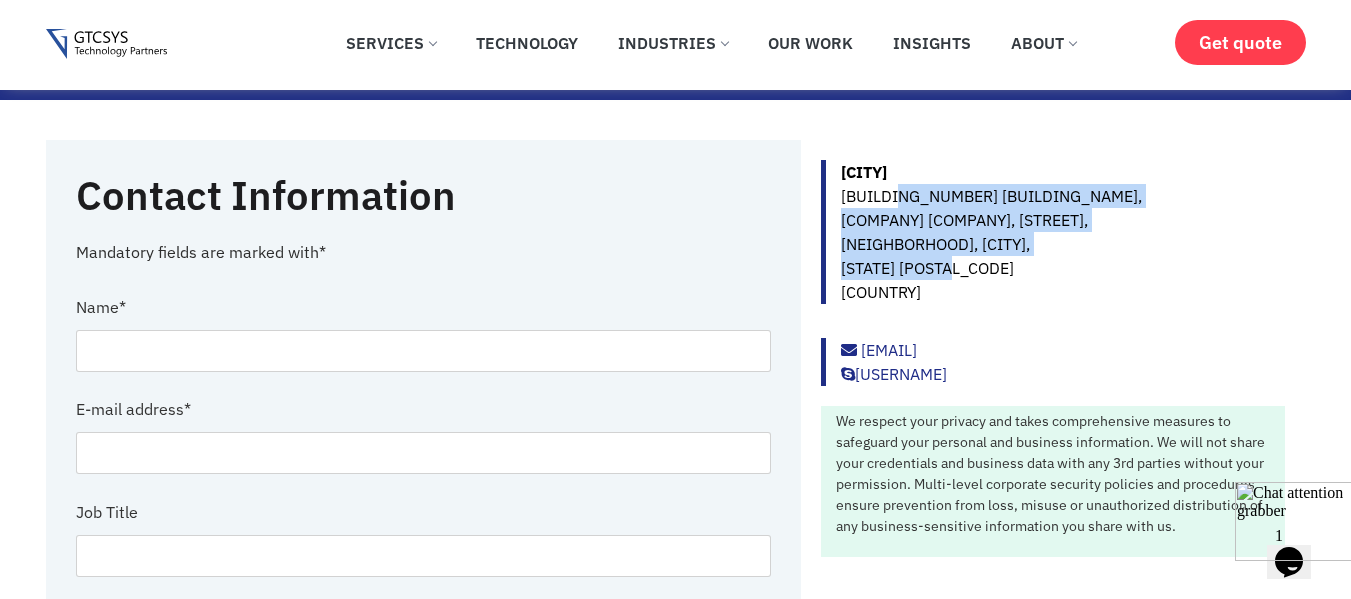 drag, startPoint x: 895, startPoint y: 195, endPoint x: 1032, endPoint y: 267, distance: 154.76756 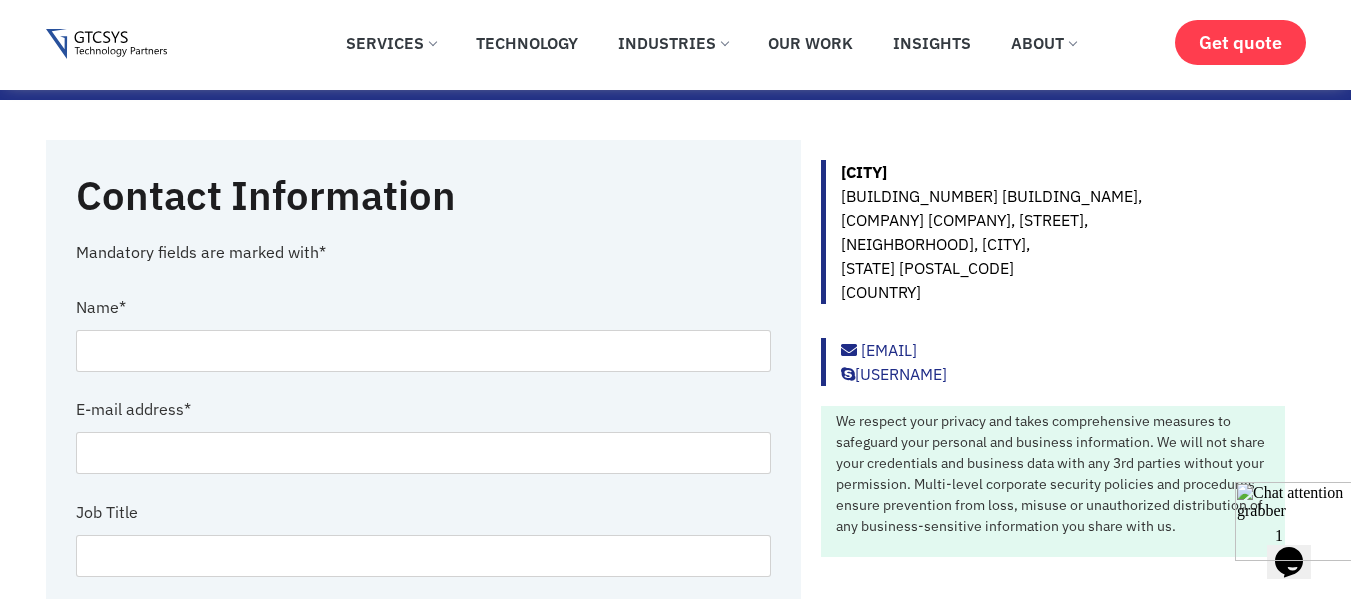 click on "Ahmedabad A-5 Second Floor,  Safal Profitair, Corporate road, Prahladnagar, Ahmedabad,  Gujarat 380015 India" at bounding box center (1063, 232) 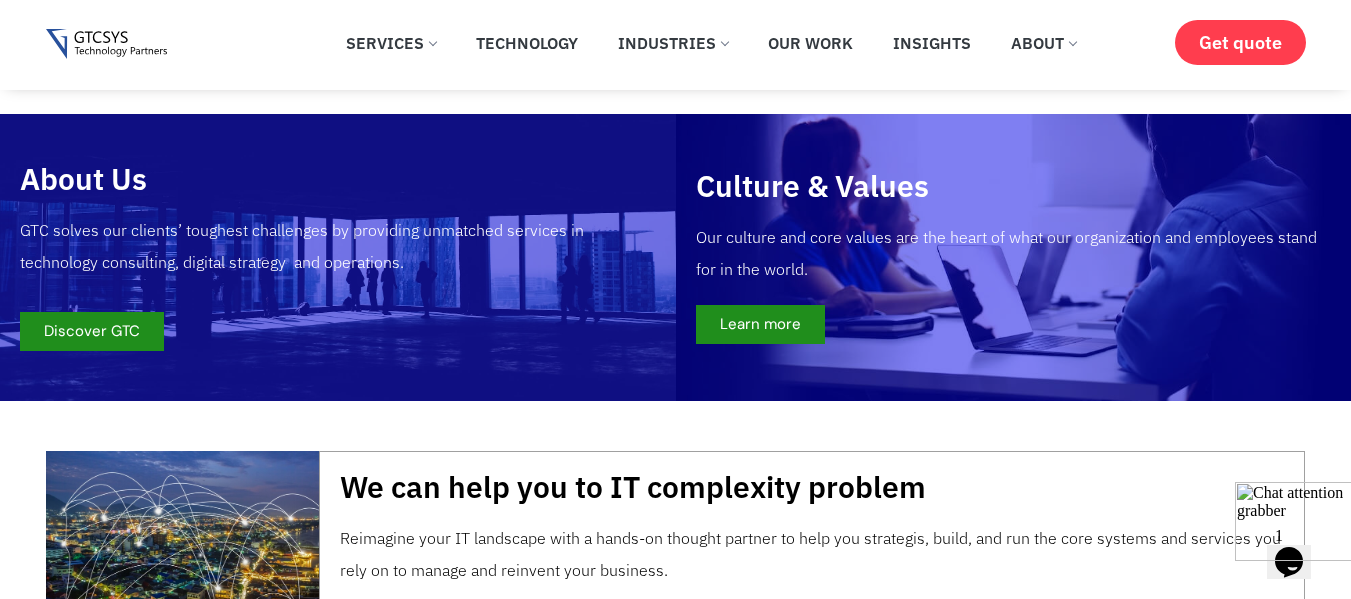 scroll, scrollTop: 1400, scrollLeft: 0, axis: vertical 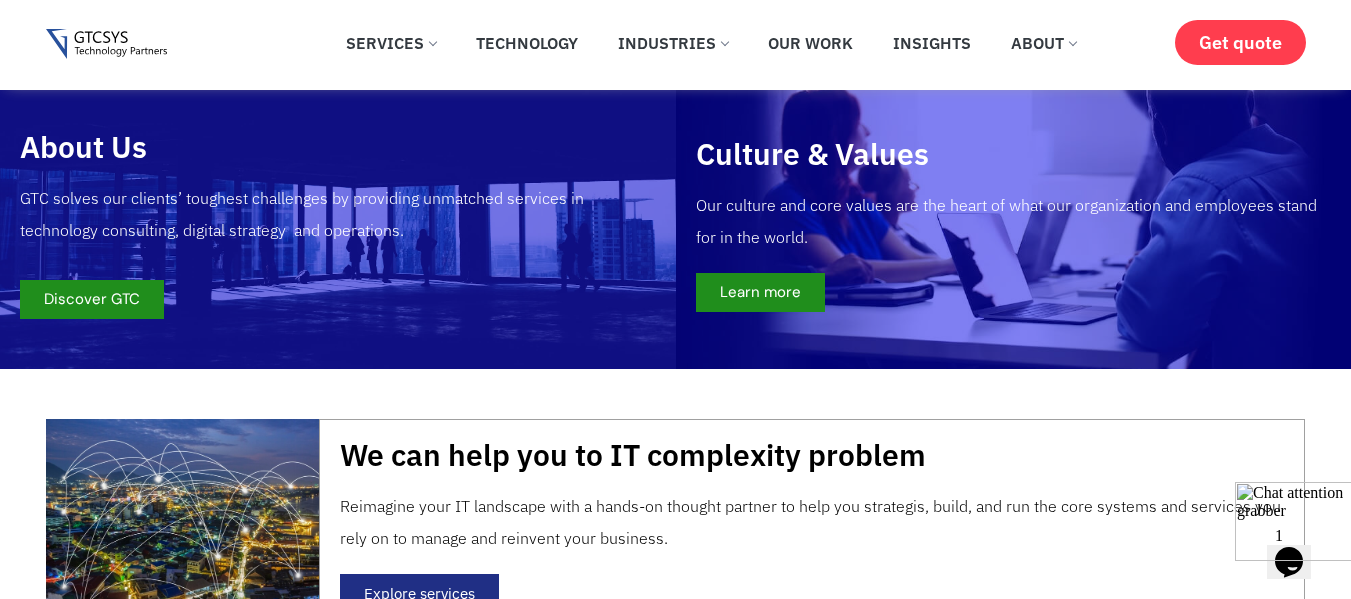 click on "Learn more" at bounding box center [760, 292] 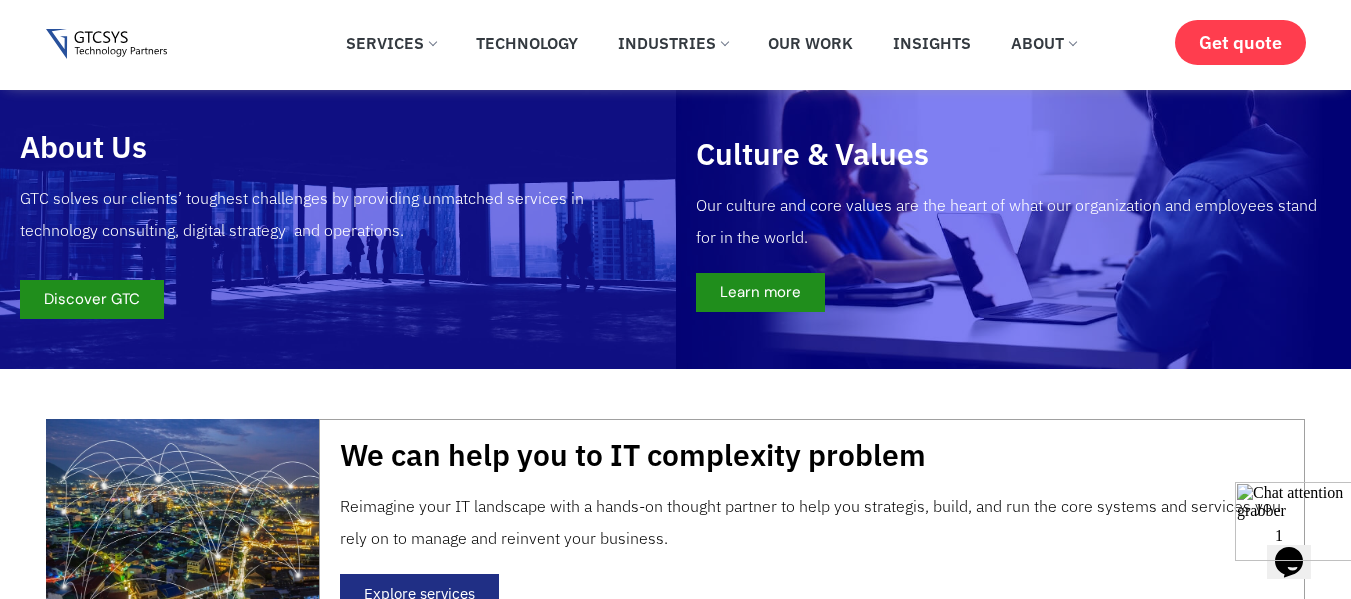 scroll, scrollTop: 1401, scrollLeft: 0, axis: vertical 